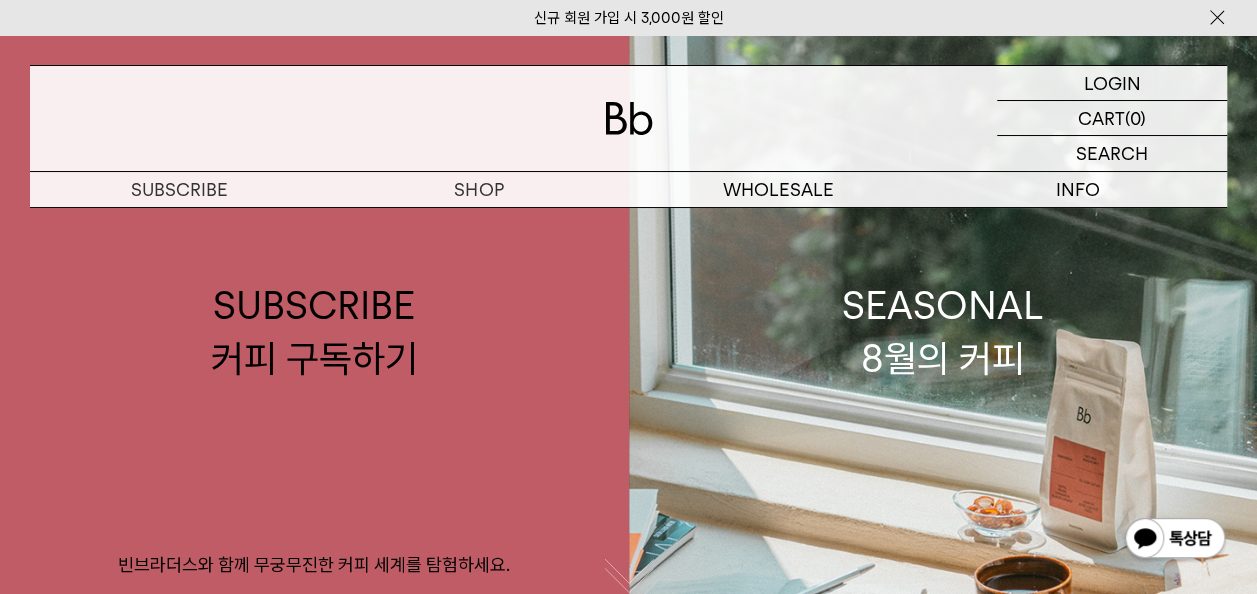 scroll, scrollTop: 0, scrollLeft: 0, axis: both 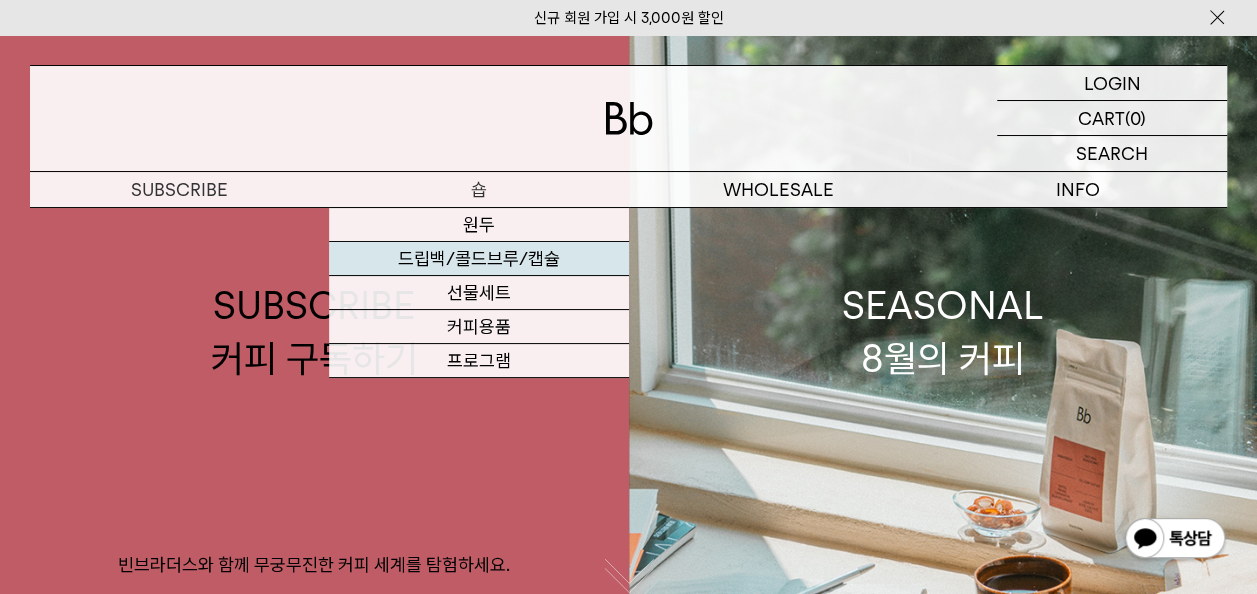 click on "드립백/콜드브루/캡슐" at bounding box center [478, 259] 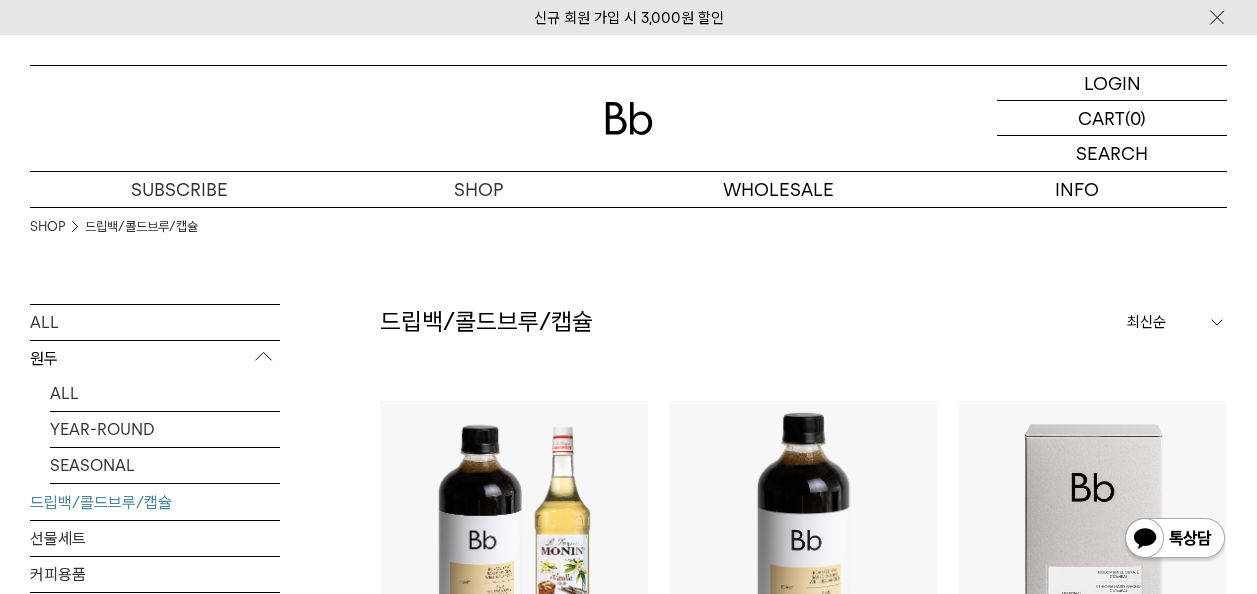 scroll, scrollTop: 0, scrollLeft: 0, axis: both 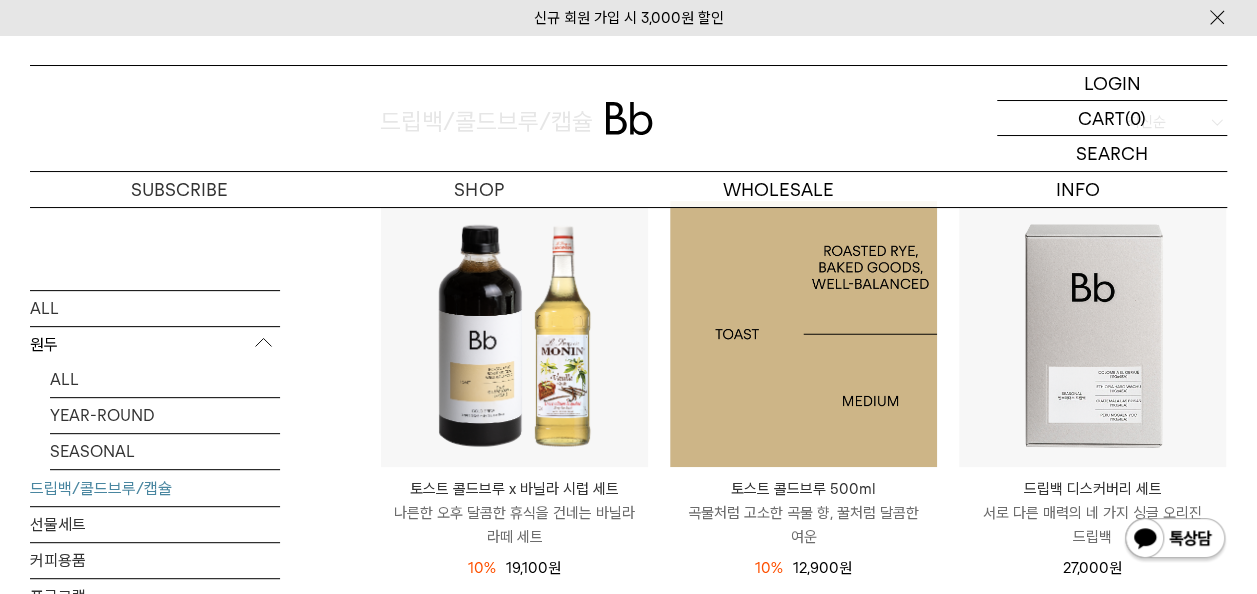 click at bounding box center (803, 334) 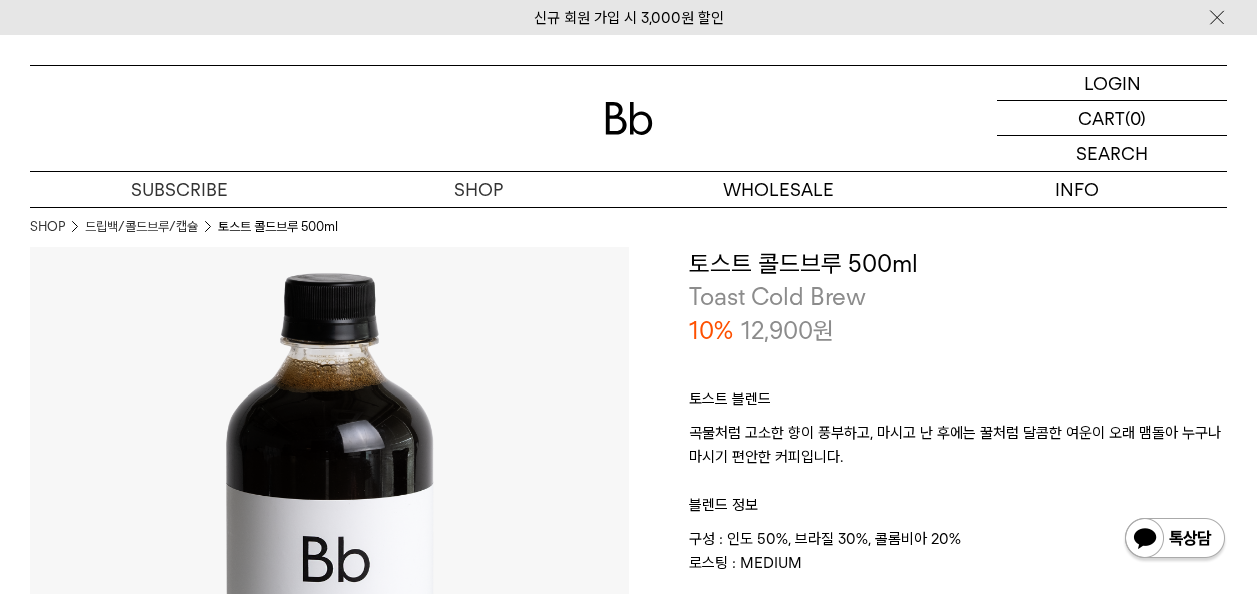 scroll, scrollTop: 0, scrollLeft: 0, axis: both 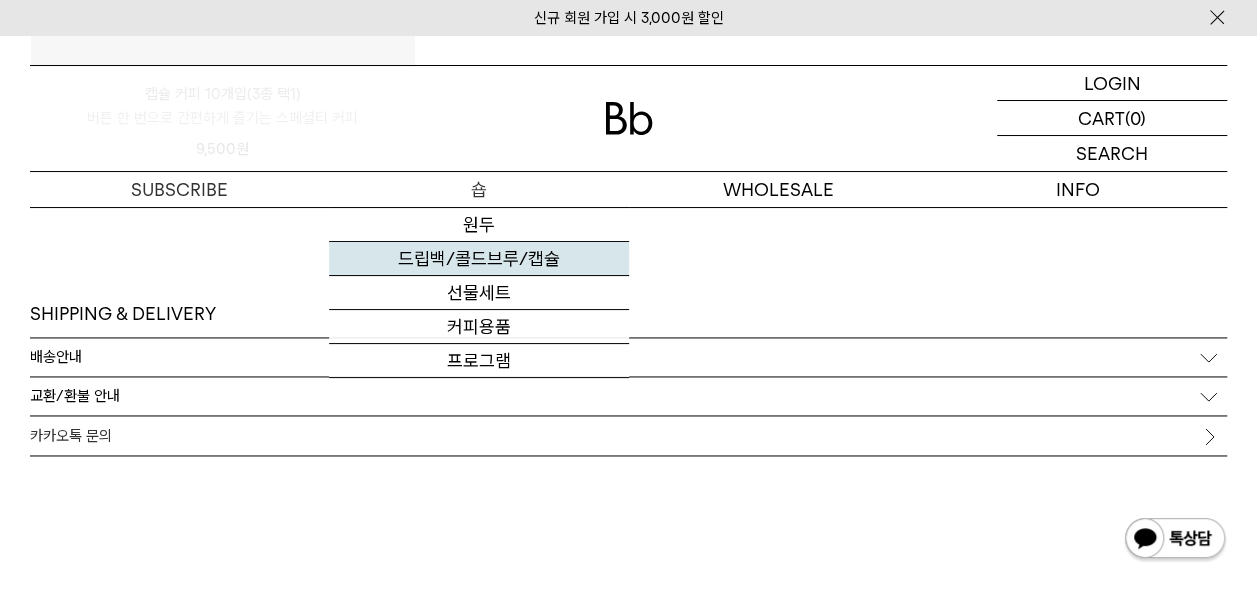 click on "드립백/콜드브루/캡슐" at bounding box center (478, 259) 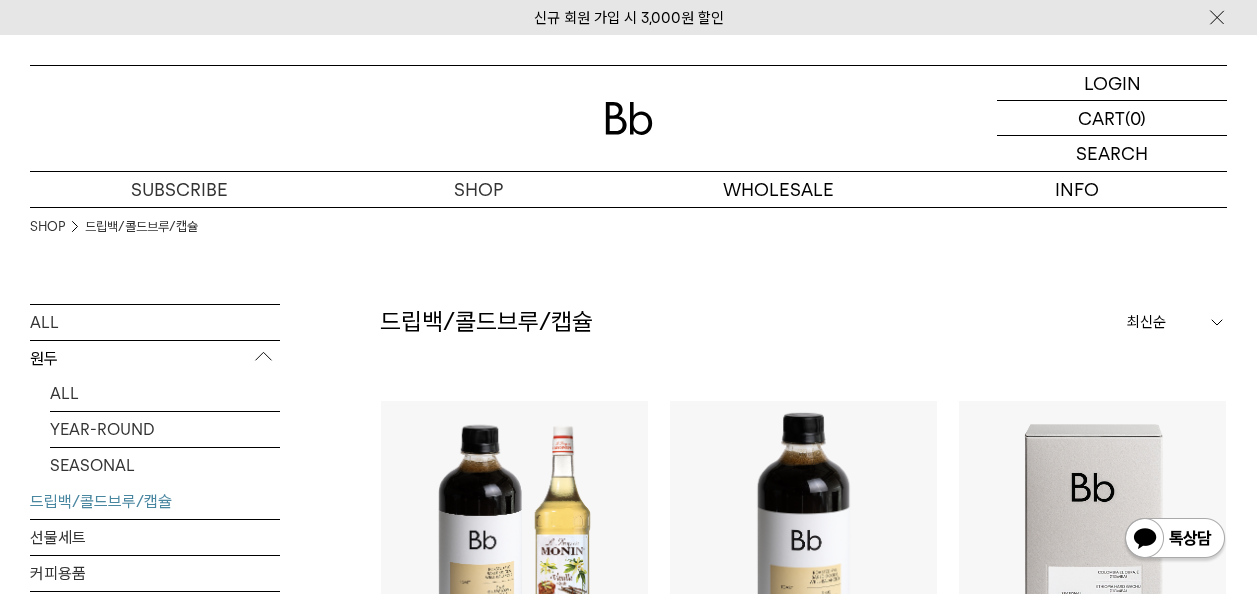 scroll, scrollTop: 0, scrollLeft: 0, axis: both 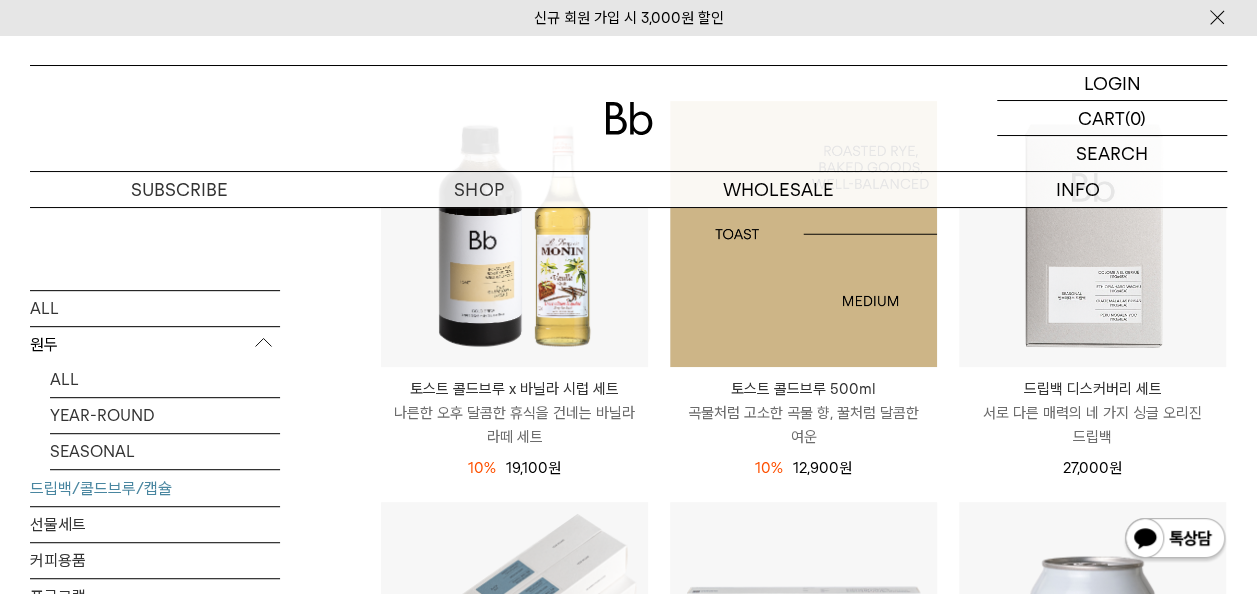click at bounding box center (803, 234) 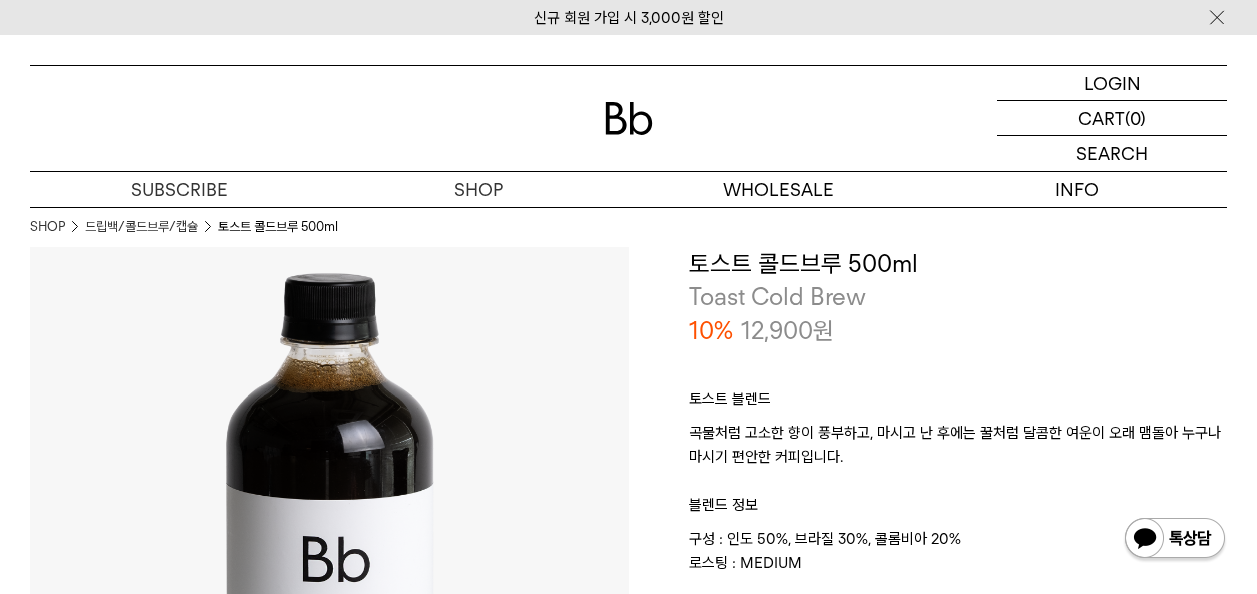 scroll, scrollTop: 0, scrollLeft: 0, axis: both 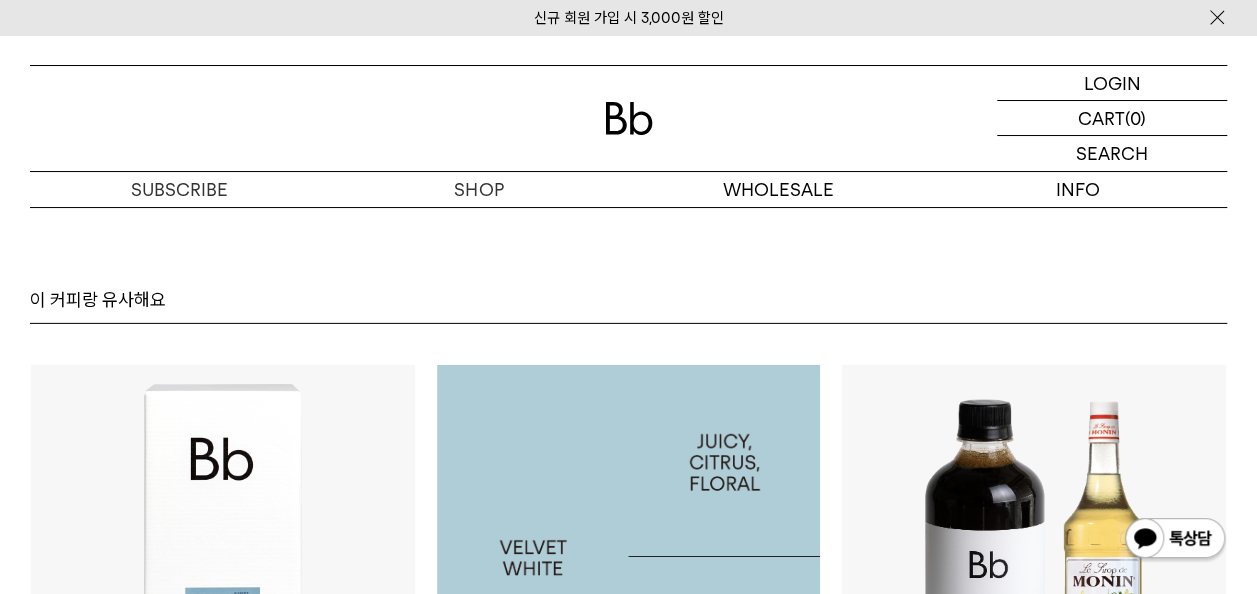 click at bounding box center (629, 557) 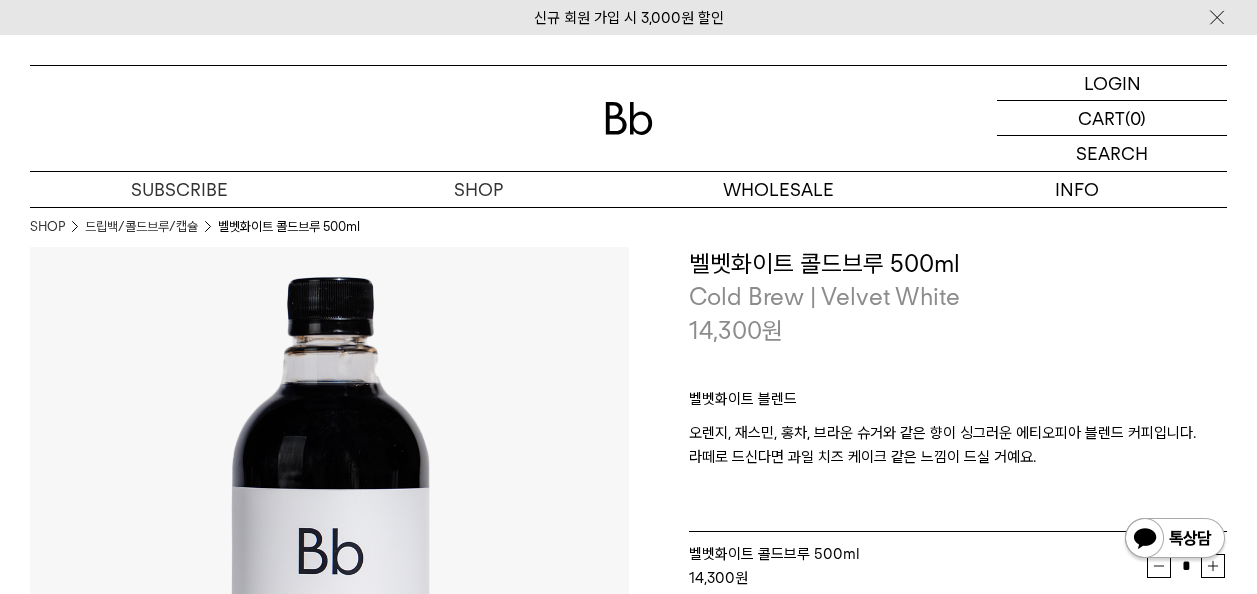 scroll, scrollTop: 0, scrollLeft: 0, axis: both 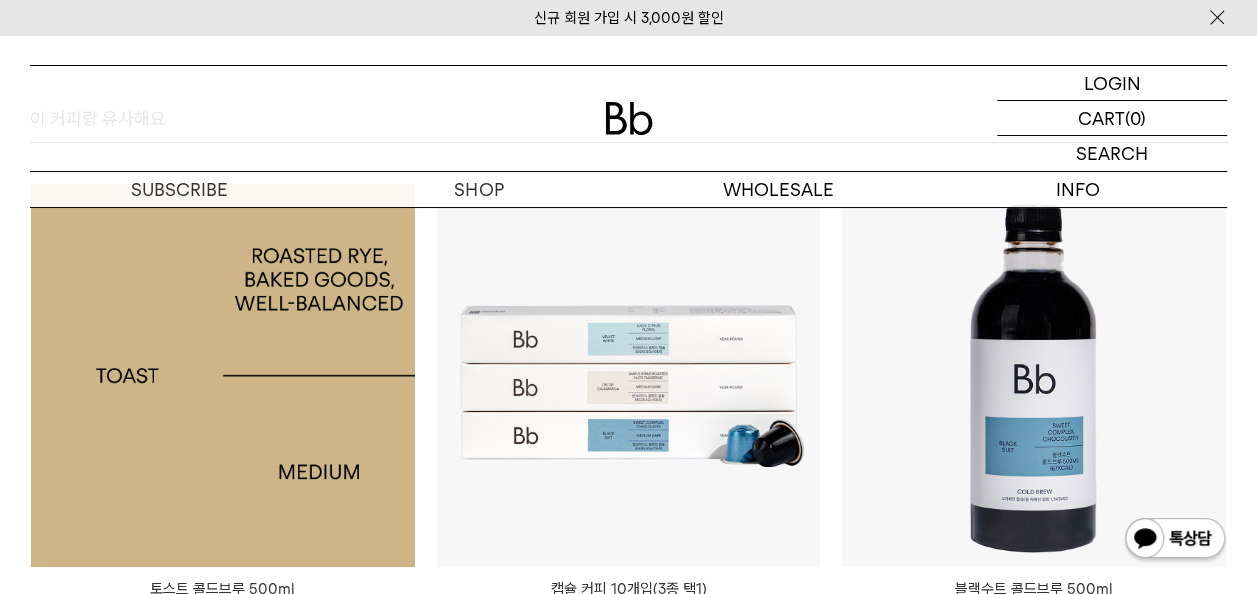 click at bounding box center [223, 376] 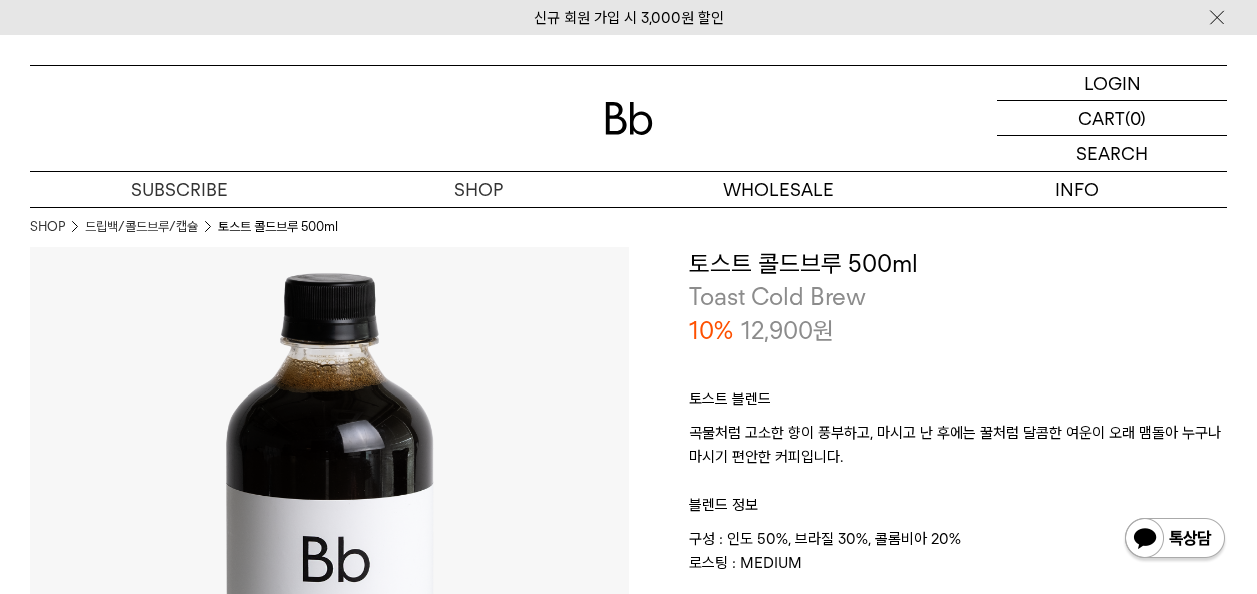 scroll, scrollTop: 600, scrollLeft: 0, axis: vertical 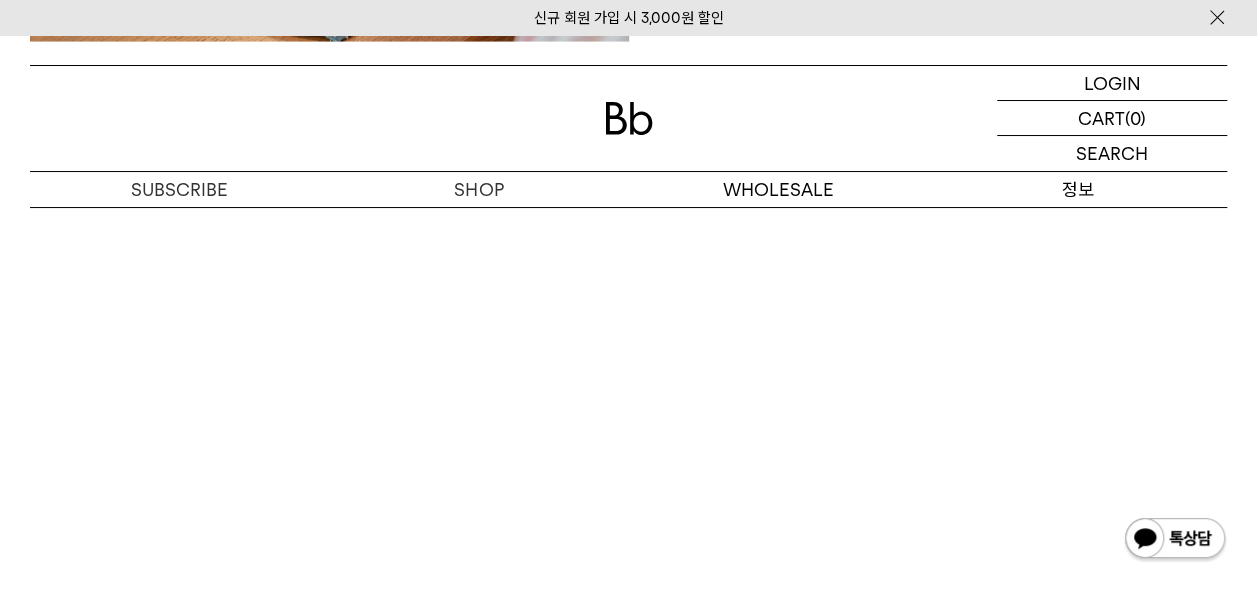 click on "정보" at bounding box center (1077, 189) 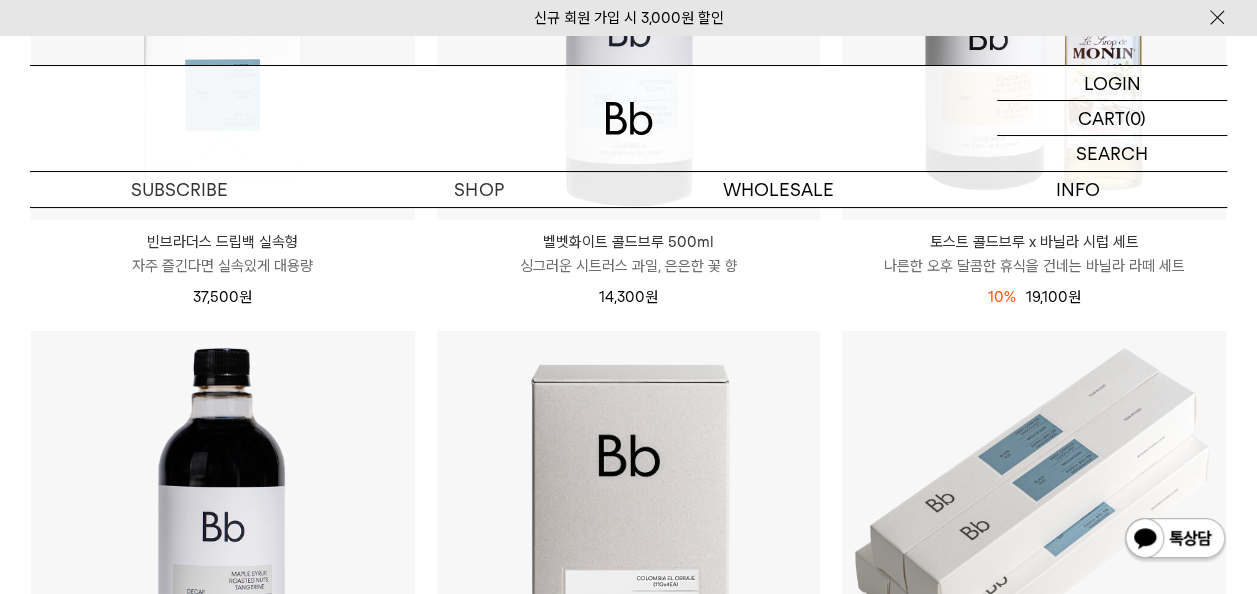 scroll, scrollTop: 3700, scrollLeft: 0, axis: vertical 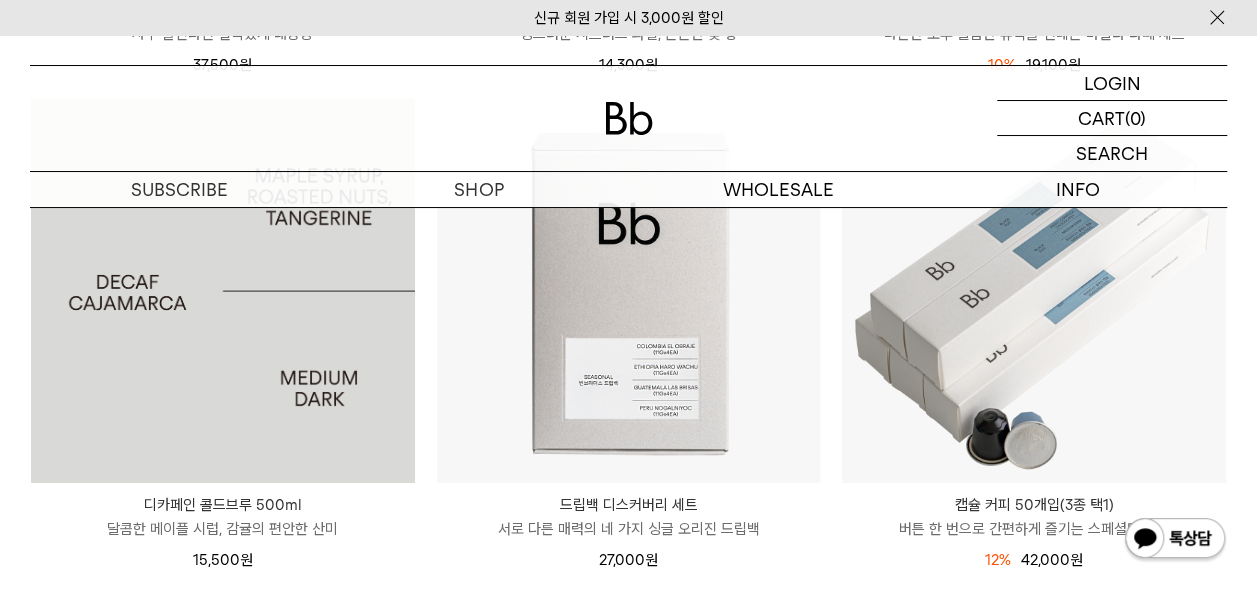 click at bounding box center (223, 291) 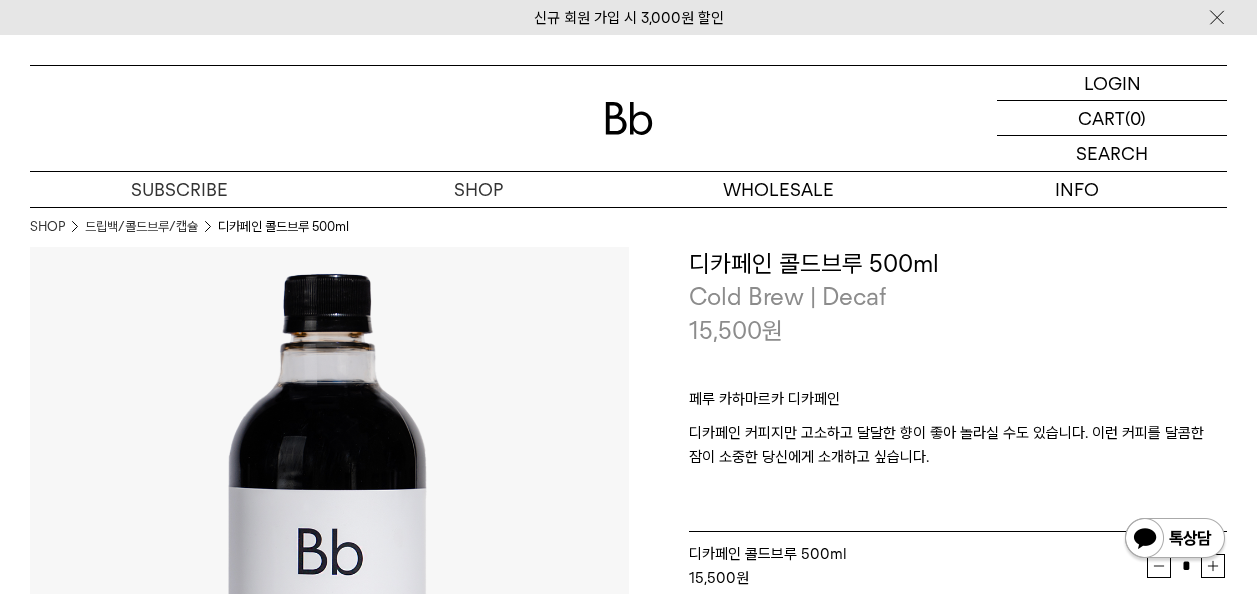 scroll, scrollTop: 0, scrollLeft: 0, axis: both 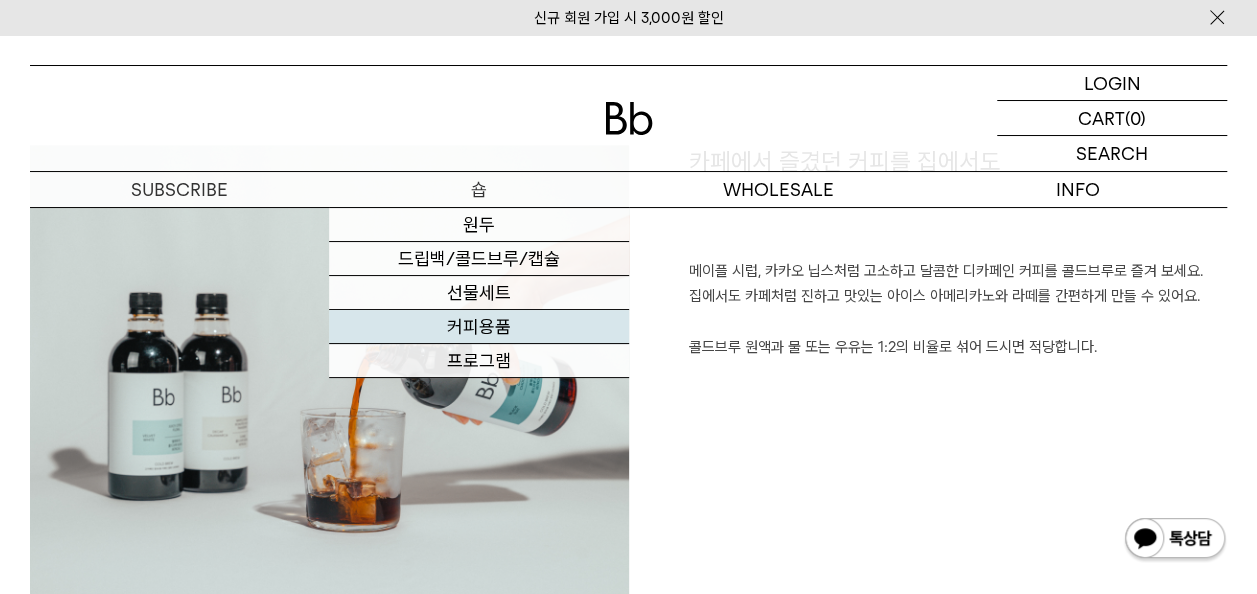 click on "커피용품" at bounding box center (478, 327) 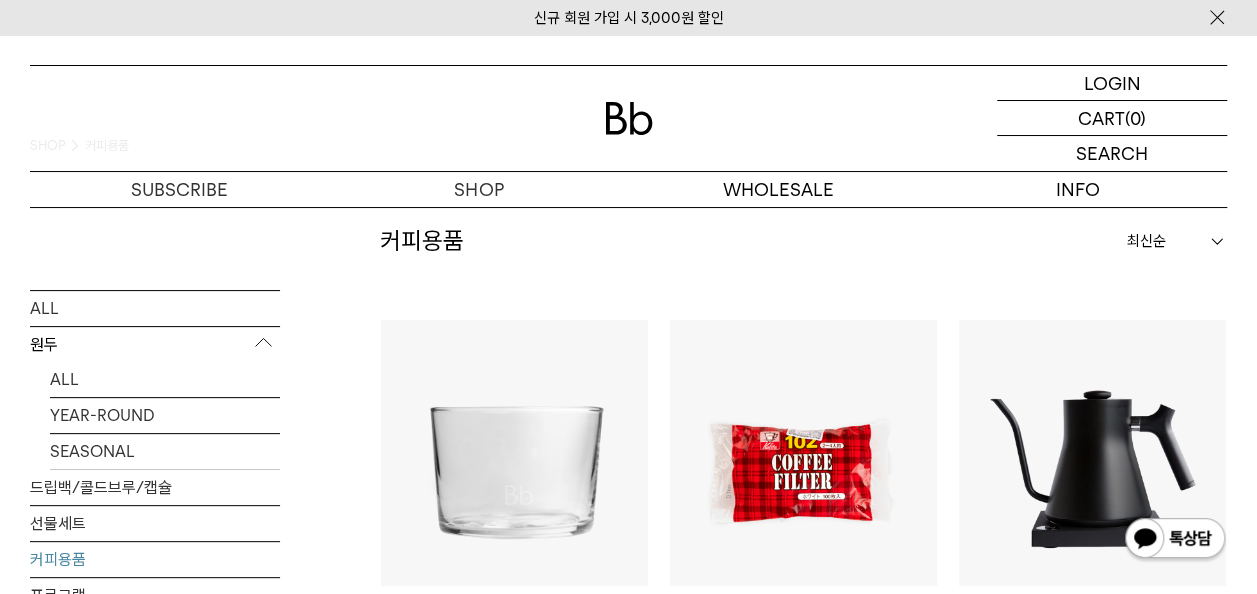 scroll, scrollTop: 0, scrollLeft: 0, axis: both 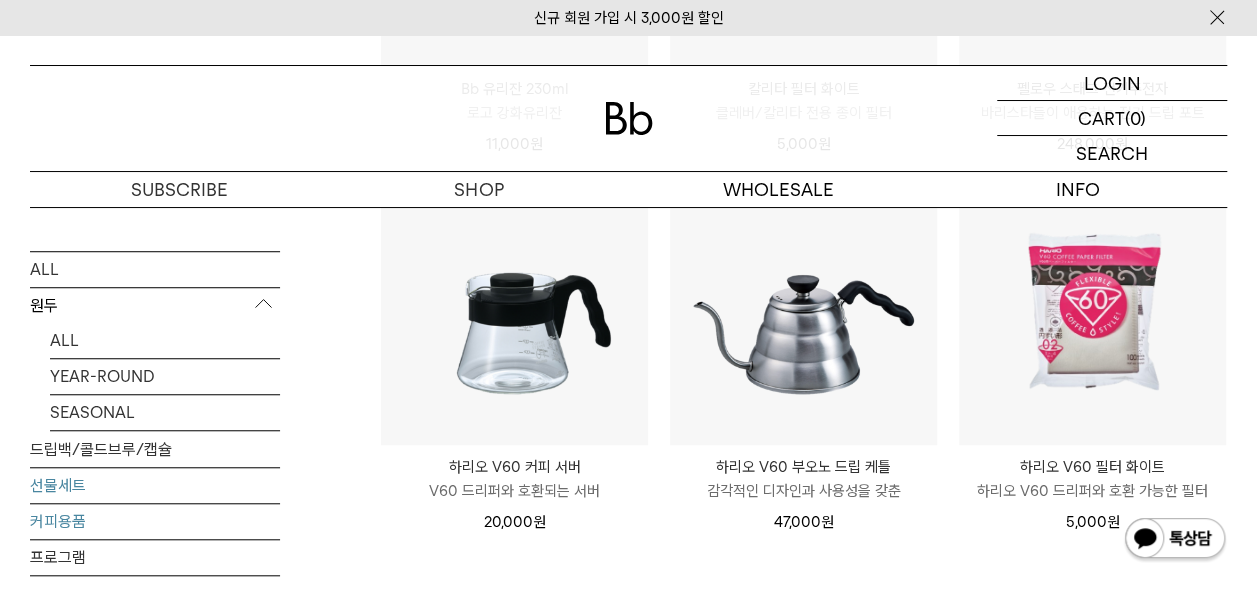 click on "선물세트" at bounding box center (155, 484) 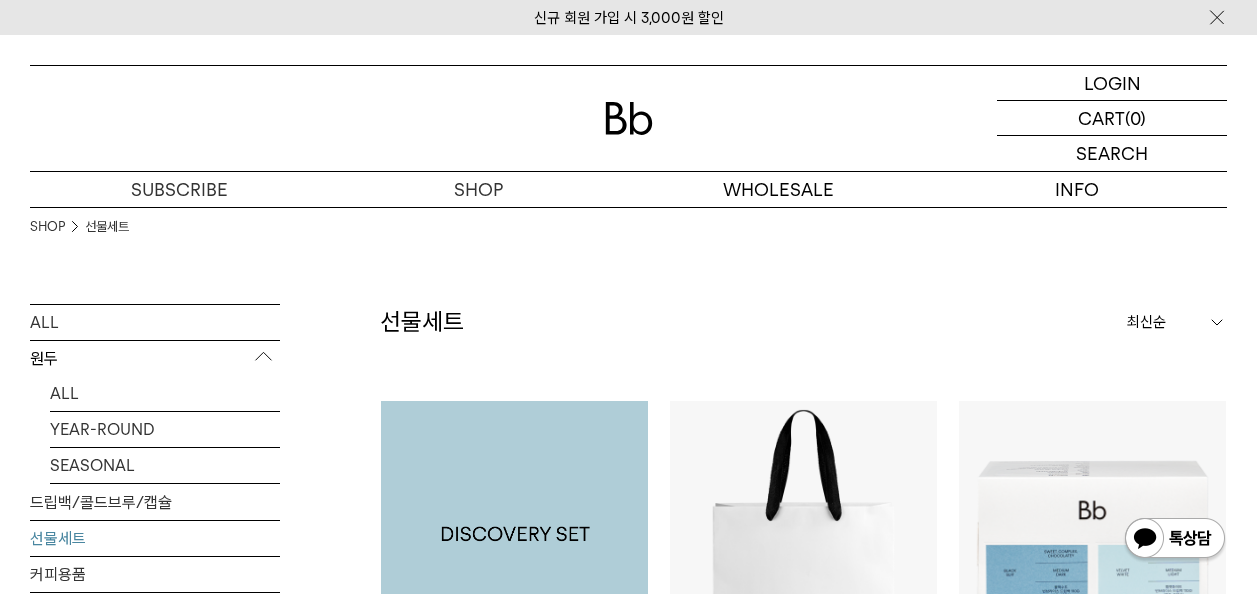 scroll, scrollTop: 0, scrollLeft: 0, axis: both 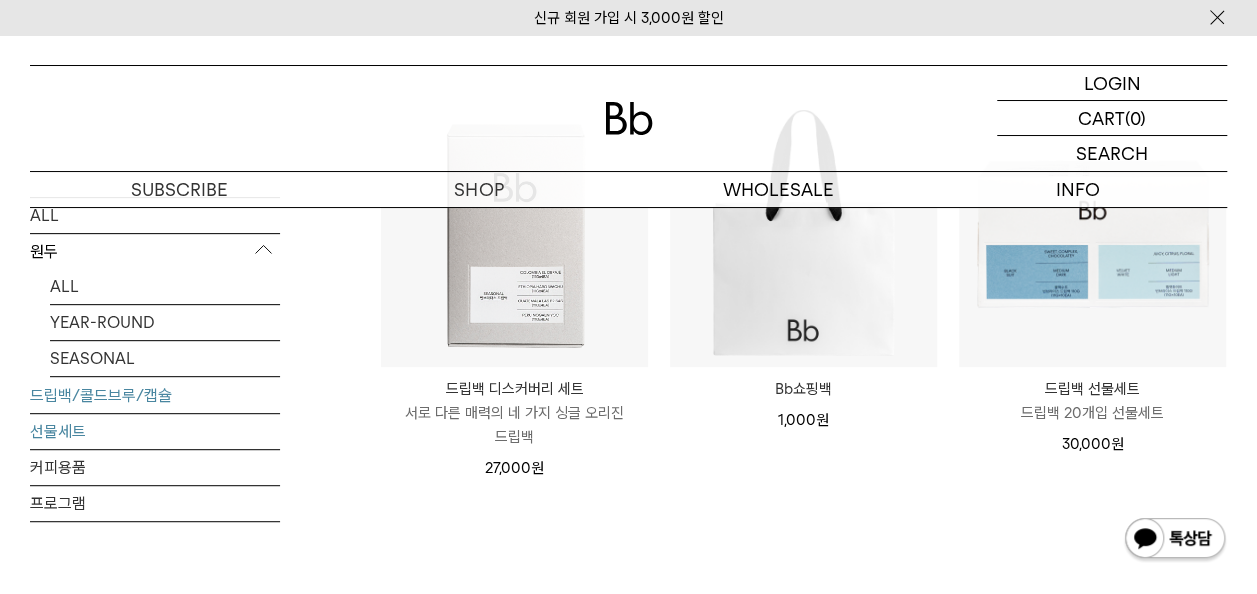 click on "드립백/콜드브루/캡슐" at bounding box center (155, 394) 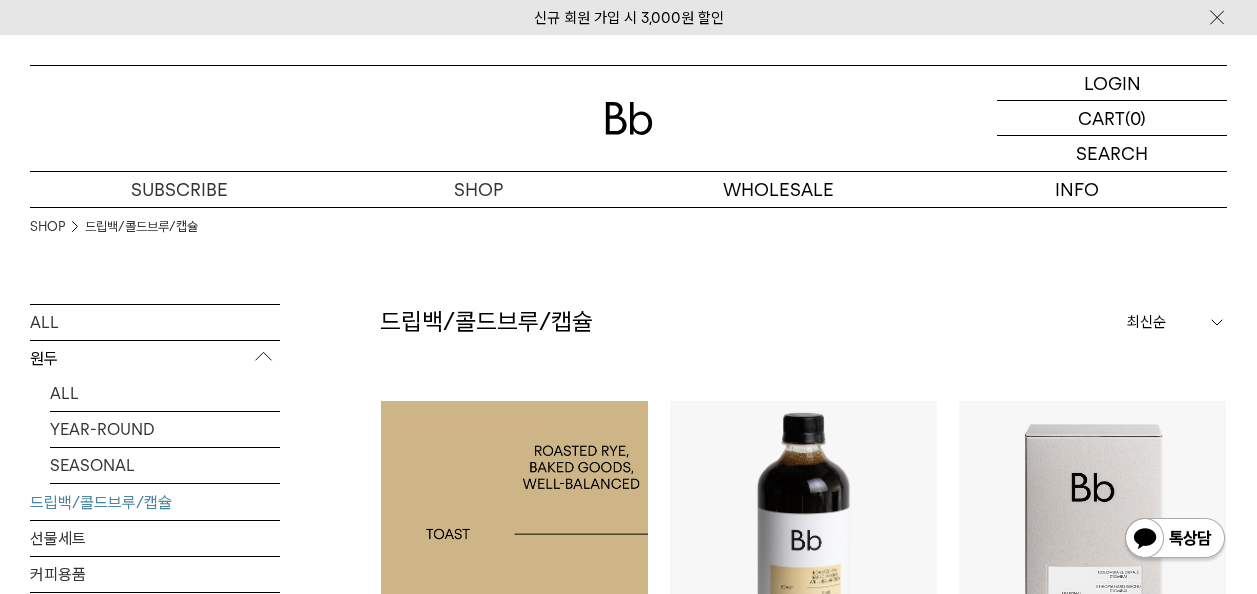 scroll, scrollTop: 135, scrollLeft: 0, axis: vertical 